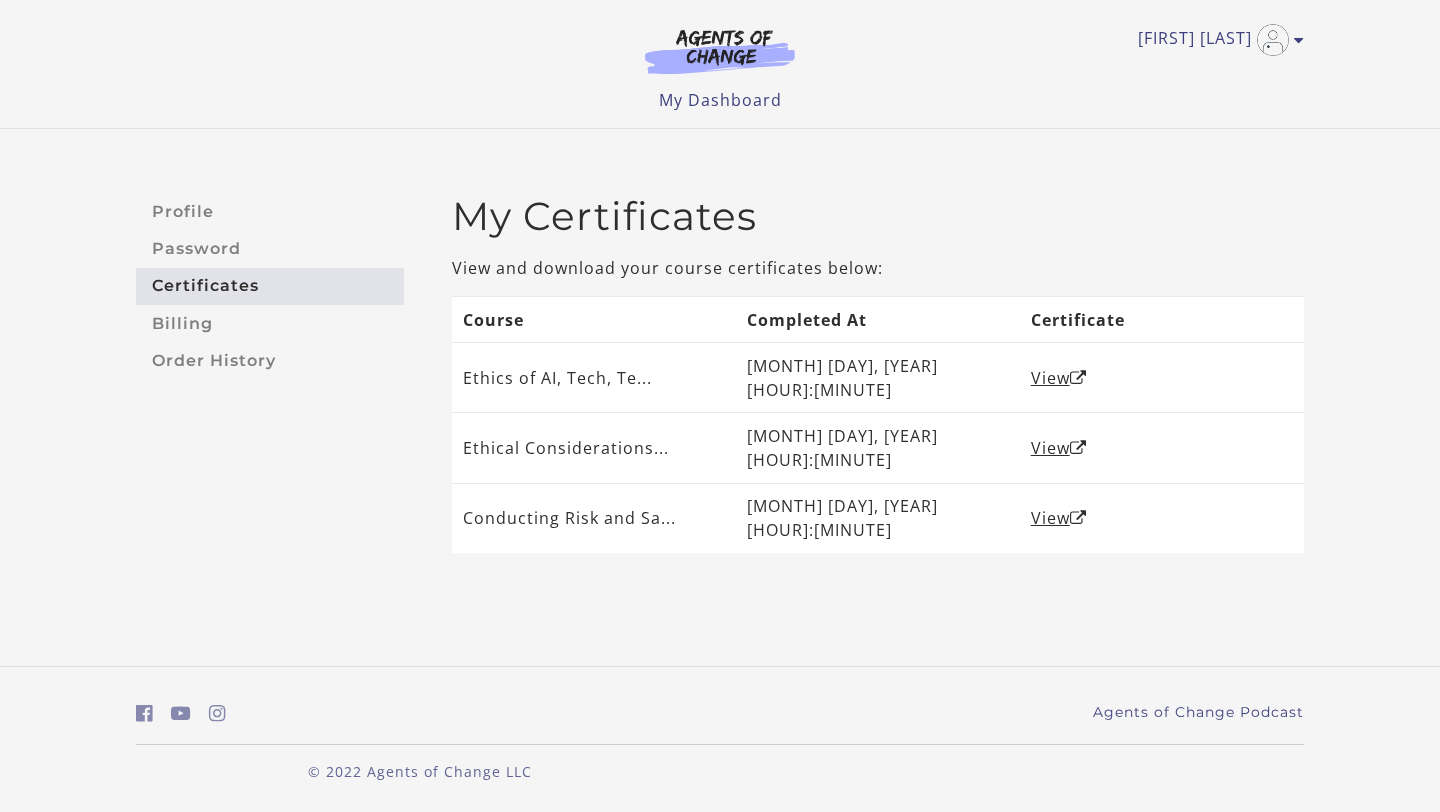 scroll, scrollTop: 0, scrollLeft: 0, axis: both 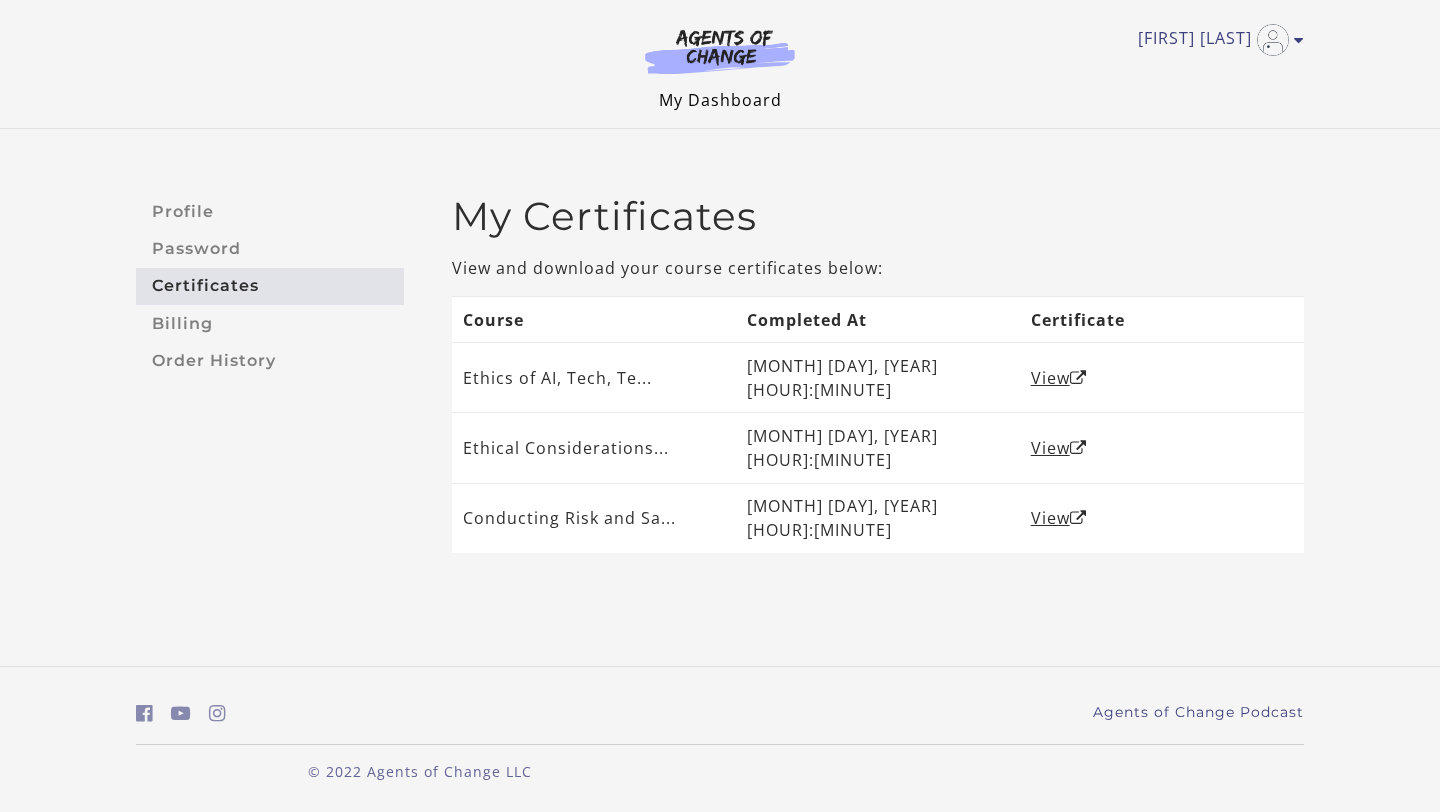 click on "My Dashboard" at bounding box center [720, 100] 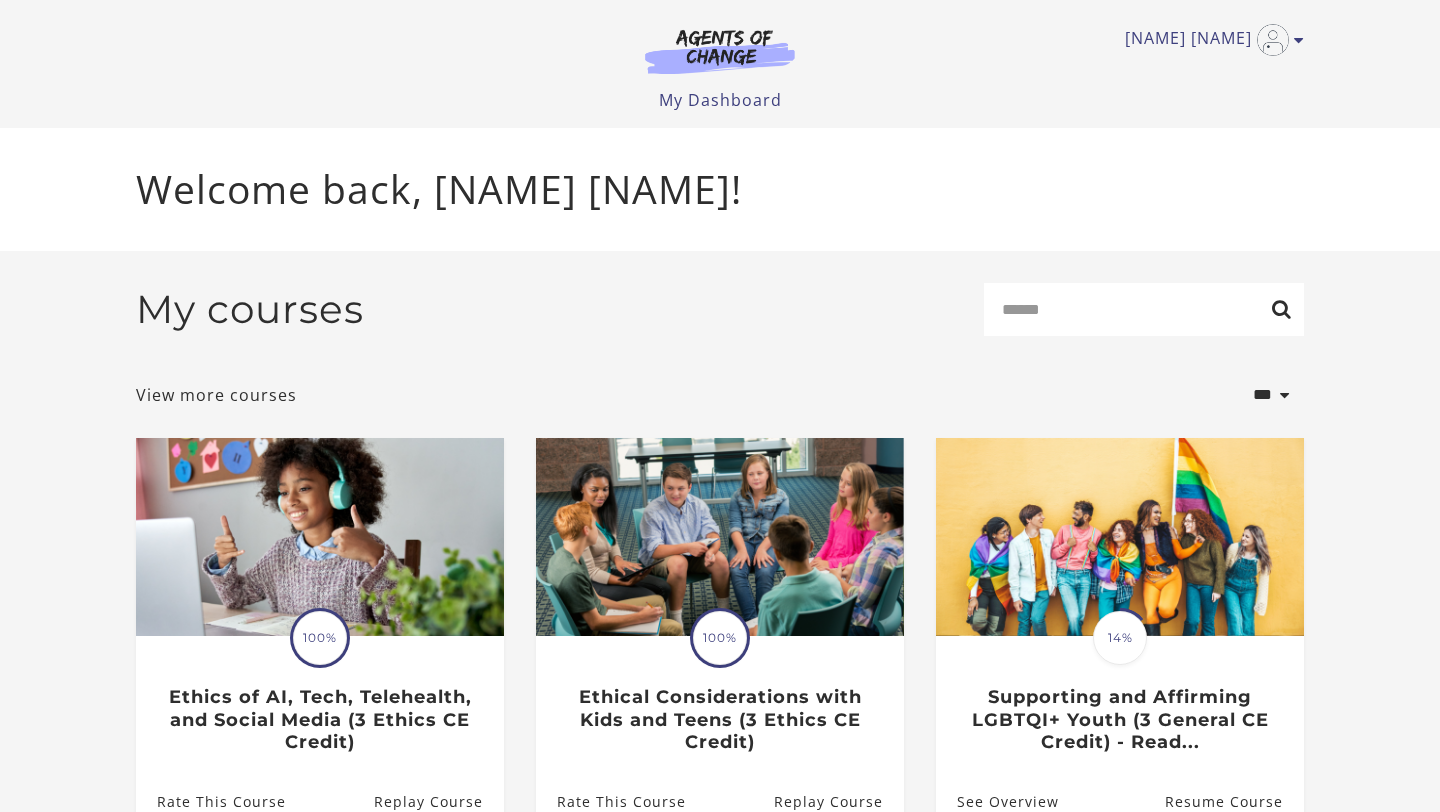 click on "Search" at bounding box center (1144, 309) 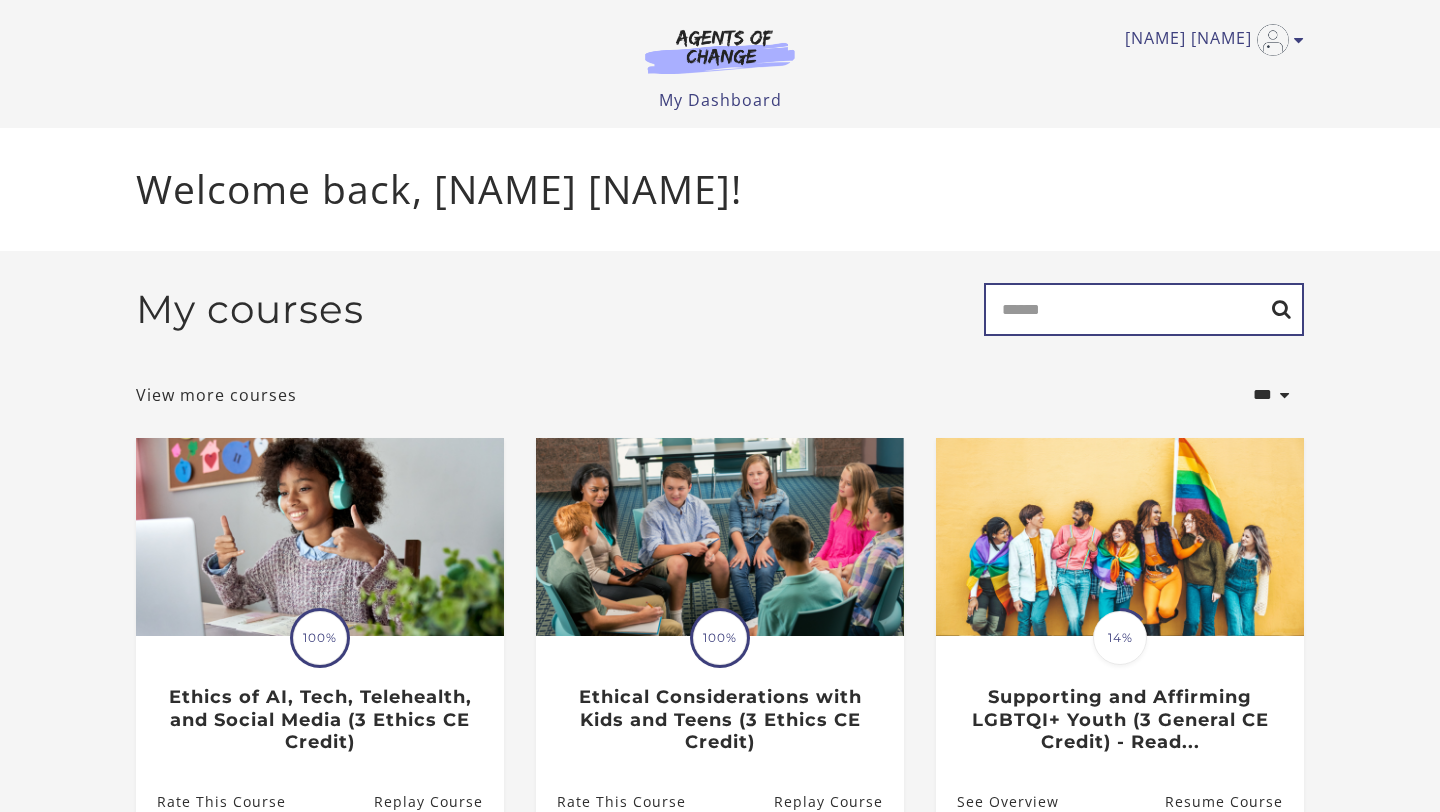 scroll, scrollTop: 0, scrollLeft: 0, axis: both 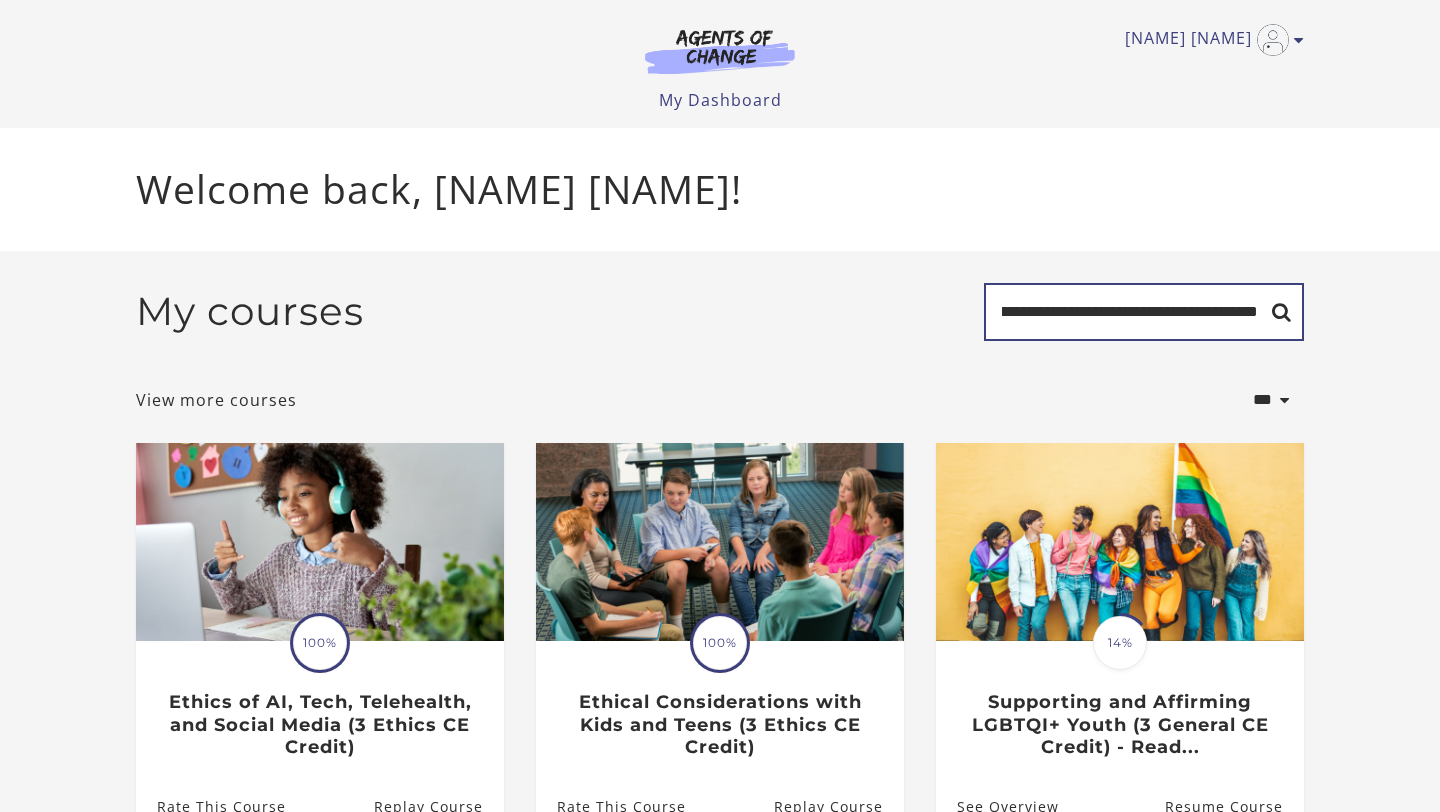 type on "**********" 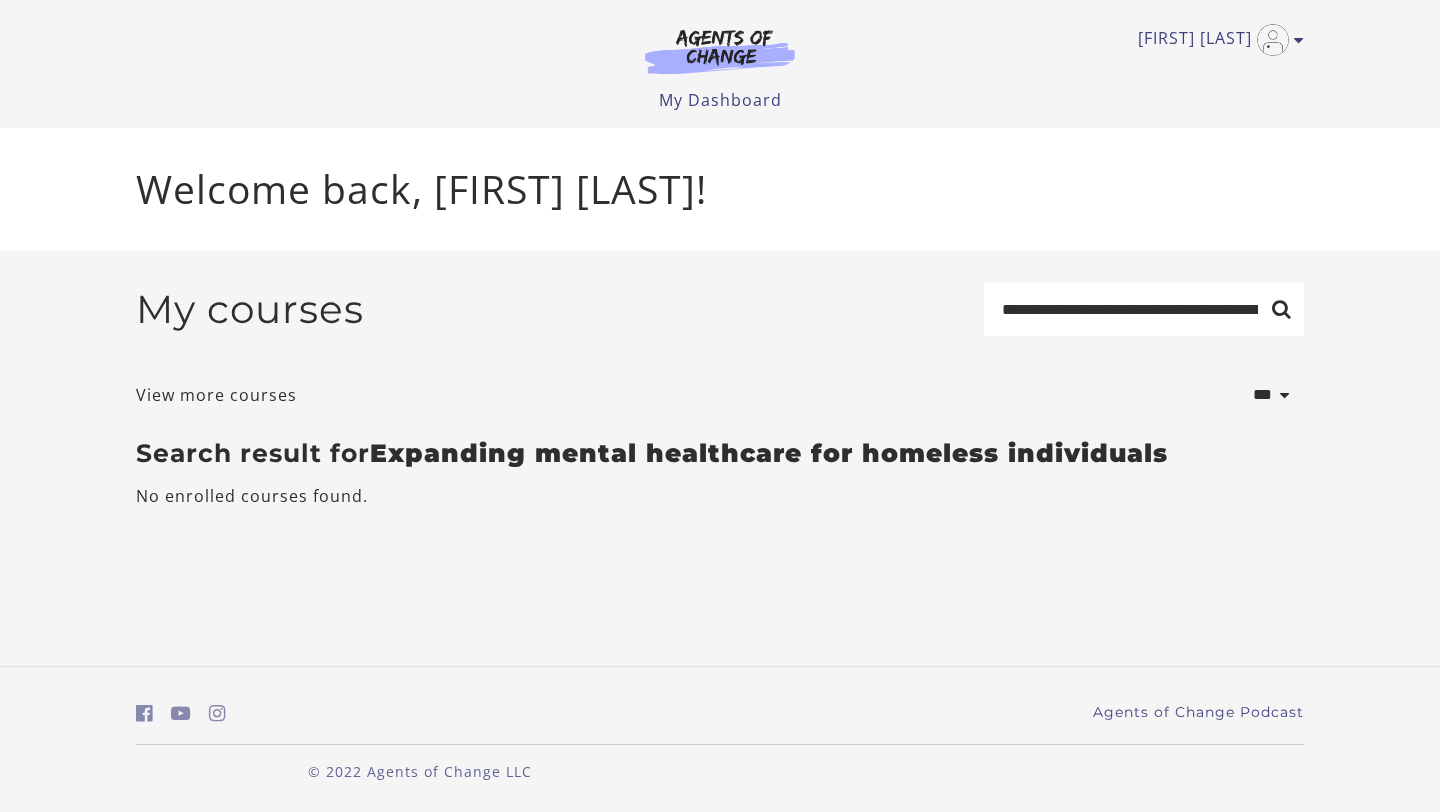 scroll, scrollTop: 0, scrollLeft: 0, axis: both 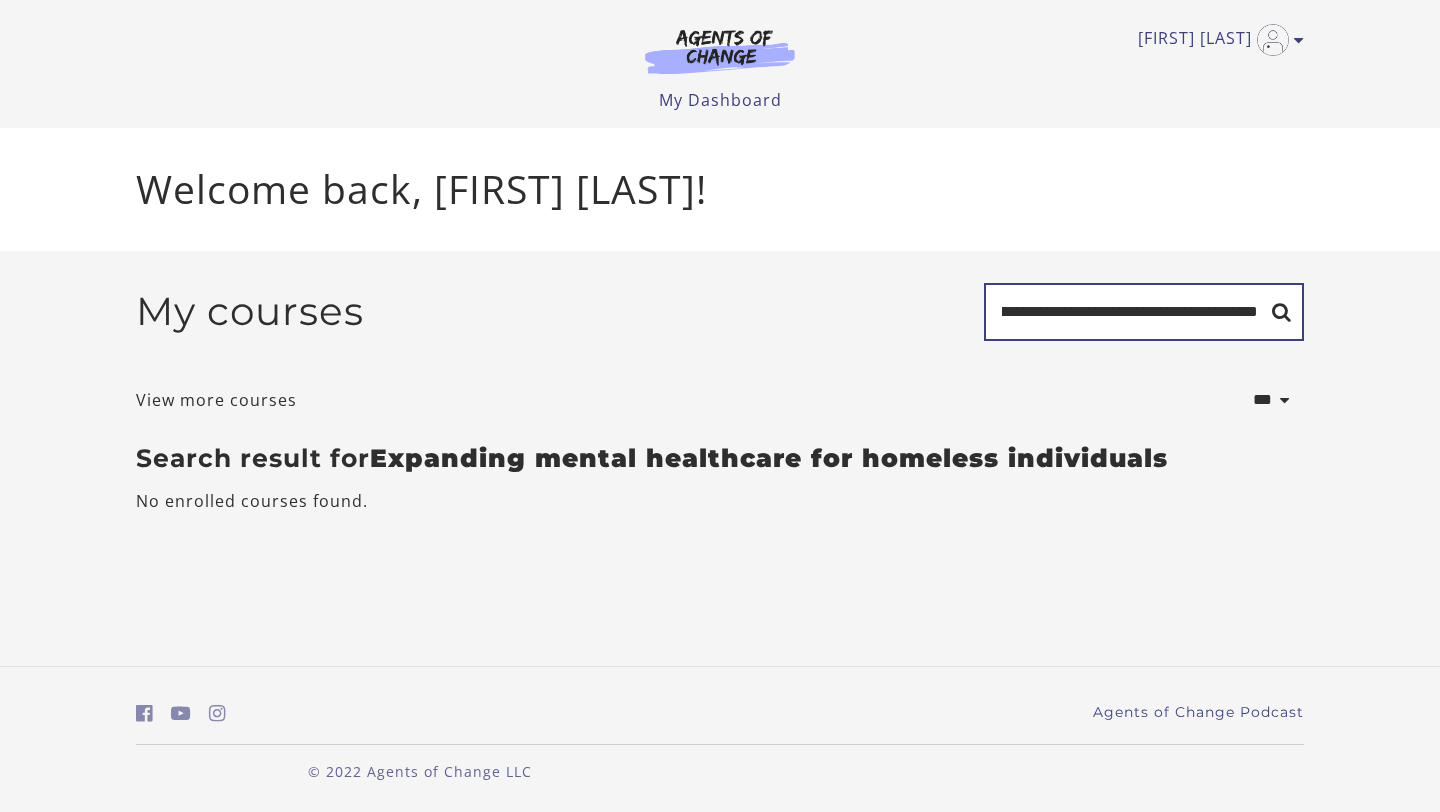 drag, startPoint x: 1229, startPoint y: 317, endPoint x: 1301, endPoint y: 331, distance: 73.34848 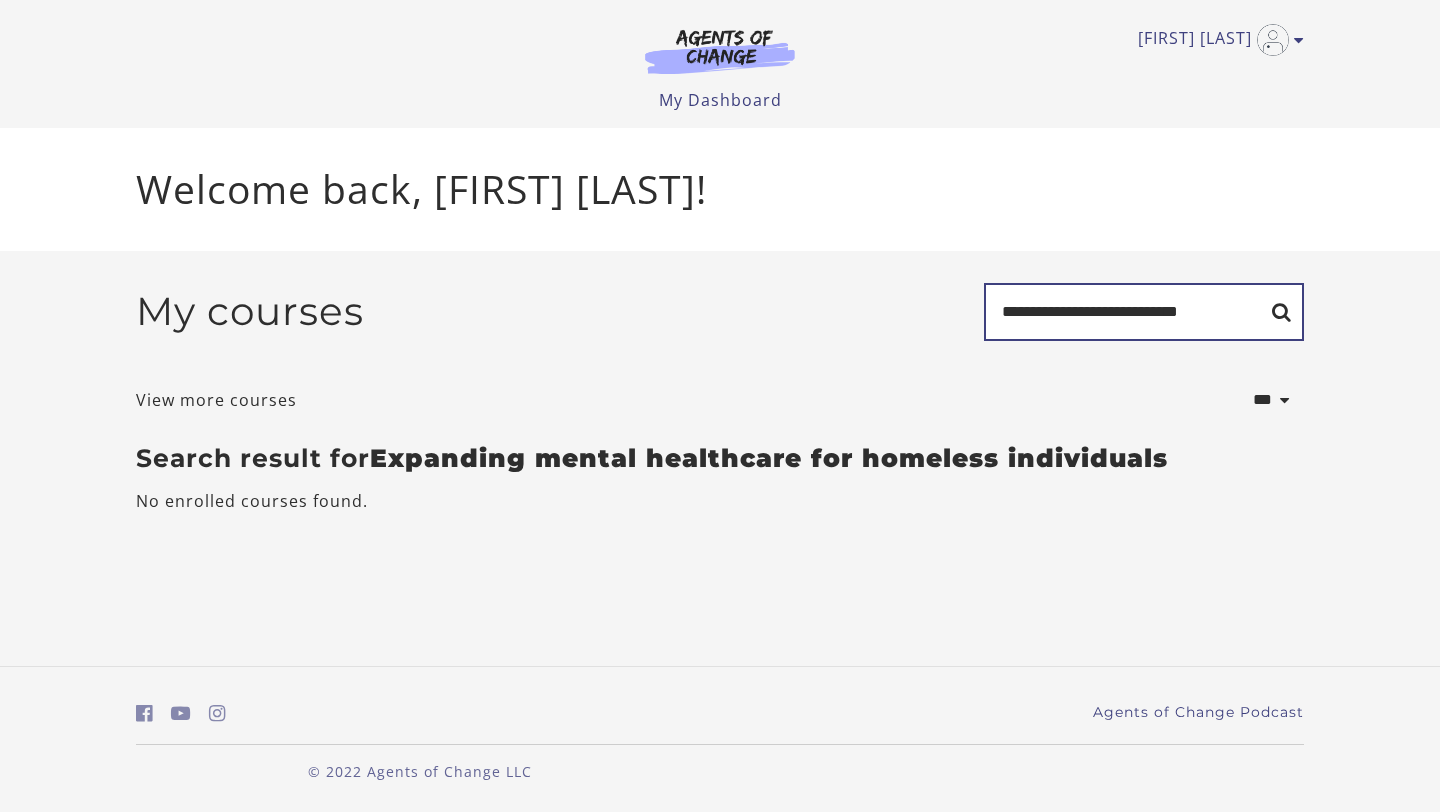 scroll, scrollTop: 0, scrollLeft: 0, axis: both 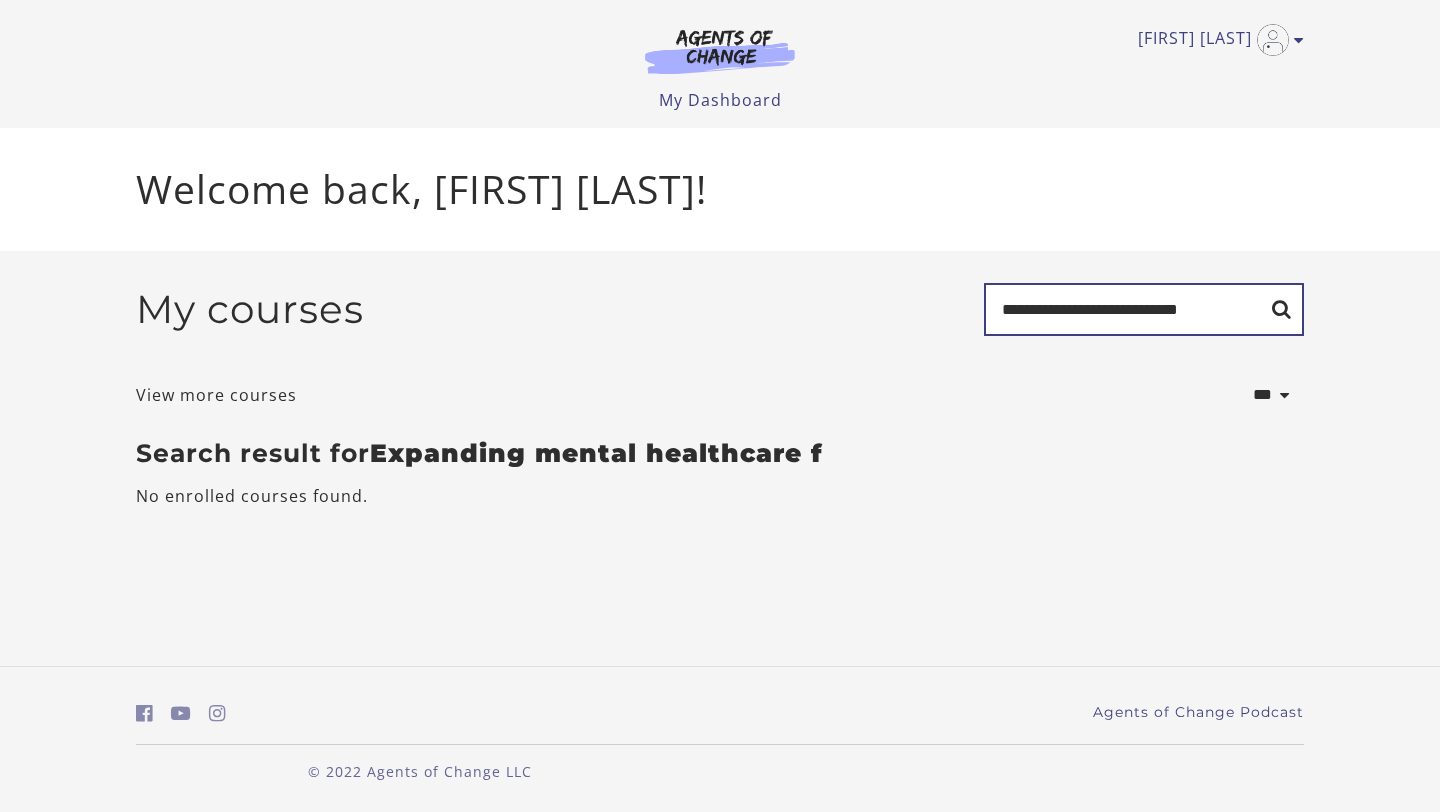 click on "**********" at bounding box center (1144, 309) 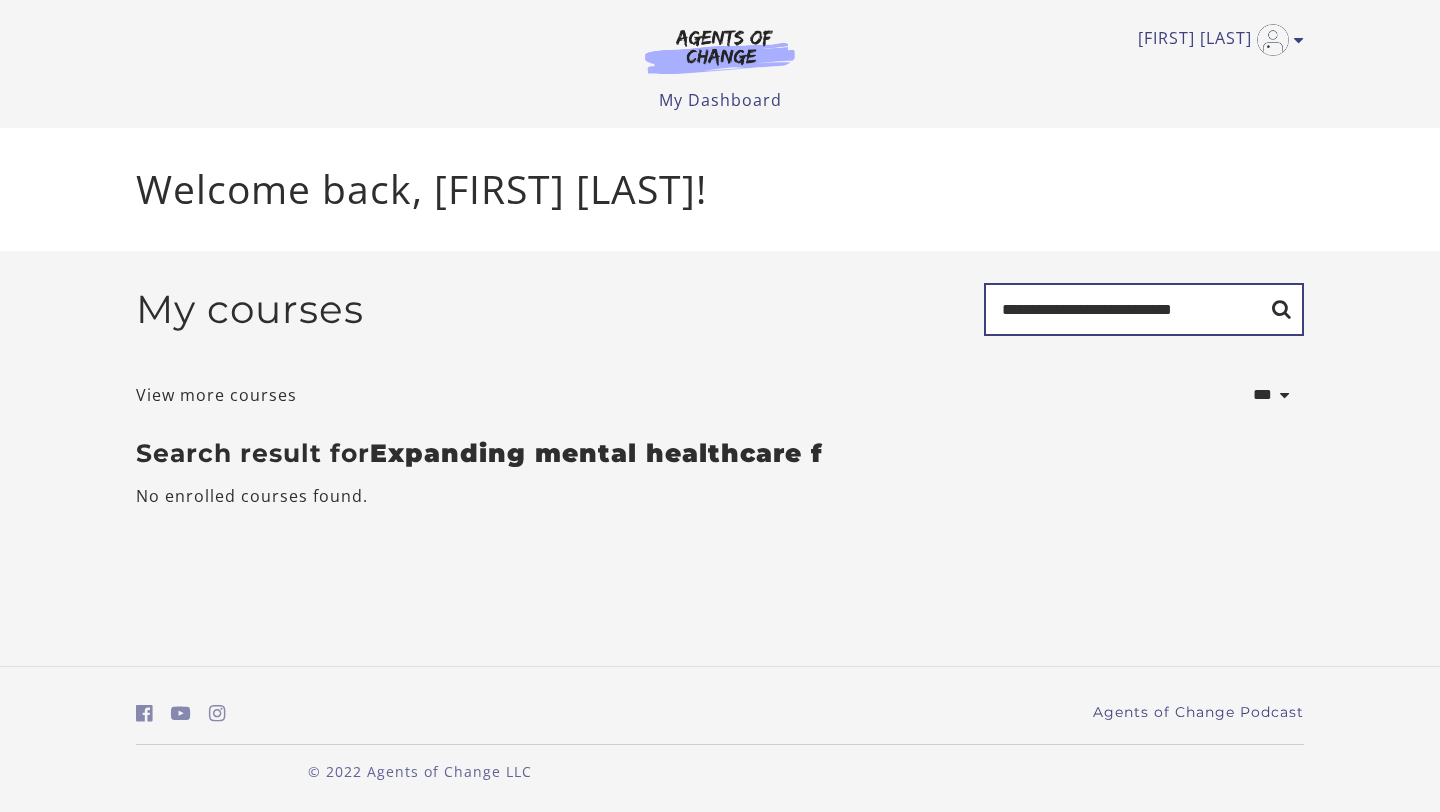 type on "**********" 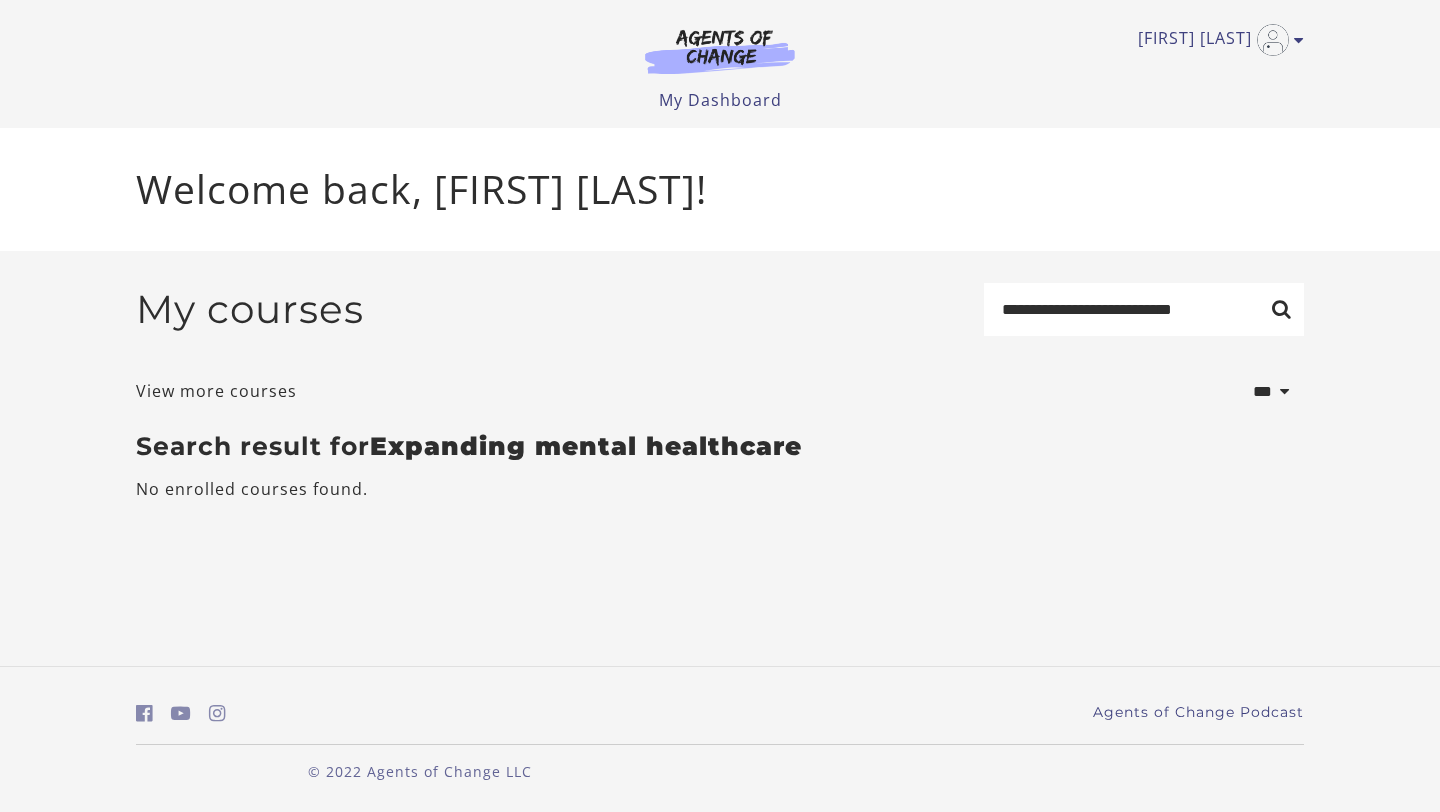 scroll, scrollTop: 0, scrollLeft: 0, axis: both 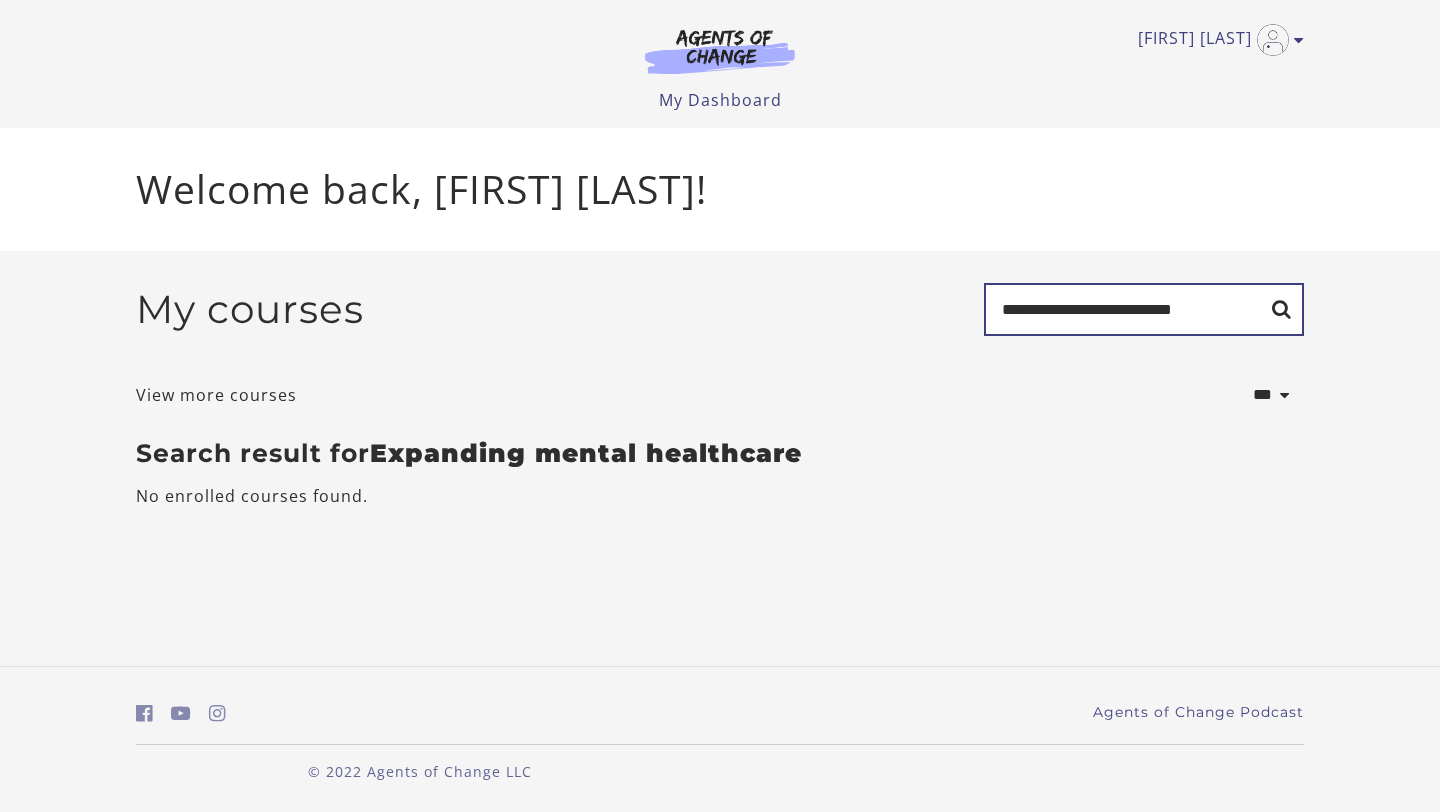 click on "**********" at bounding box center (1144, 309) 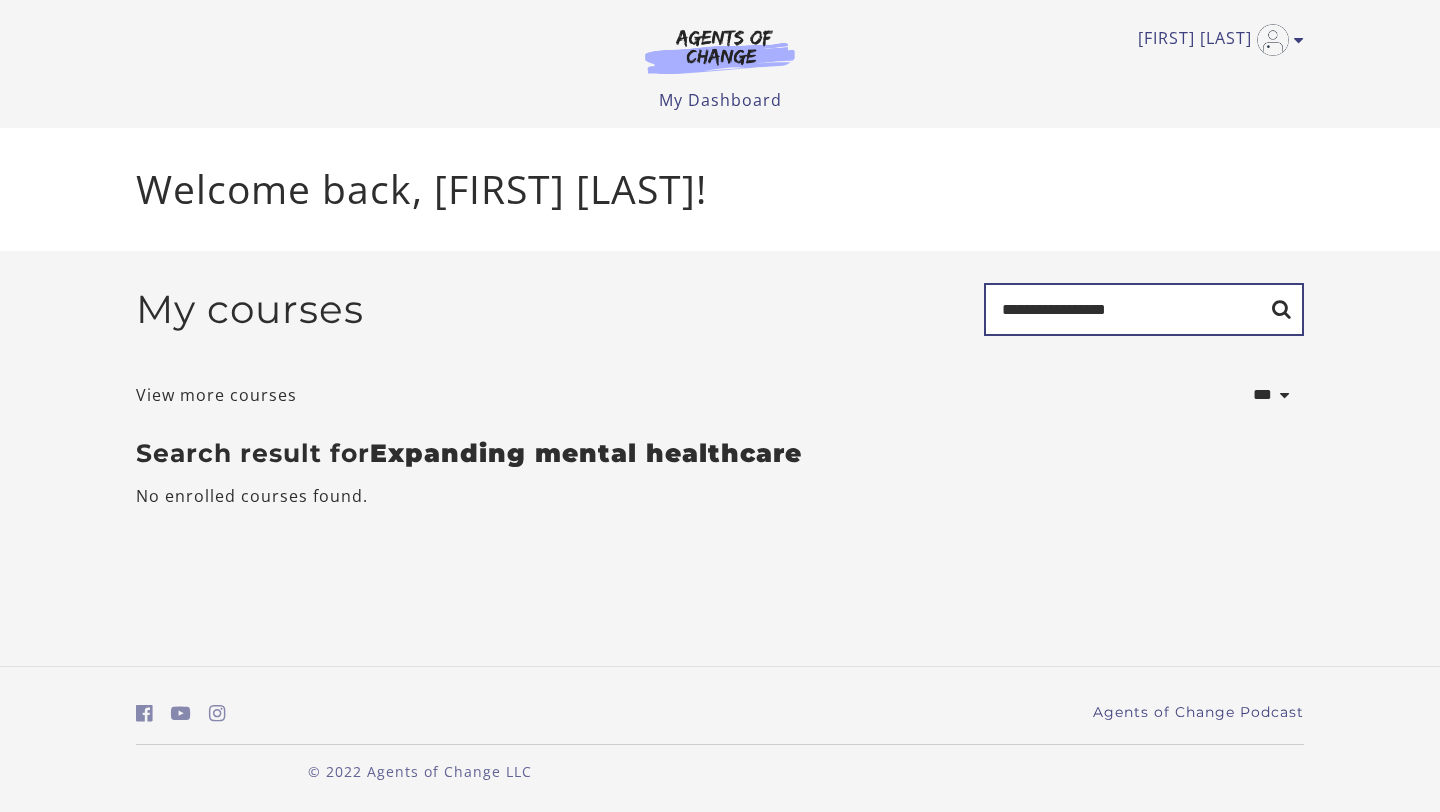 type on "**********" 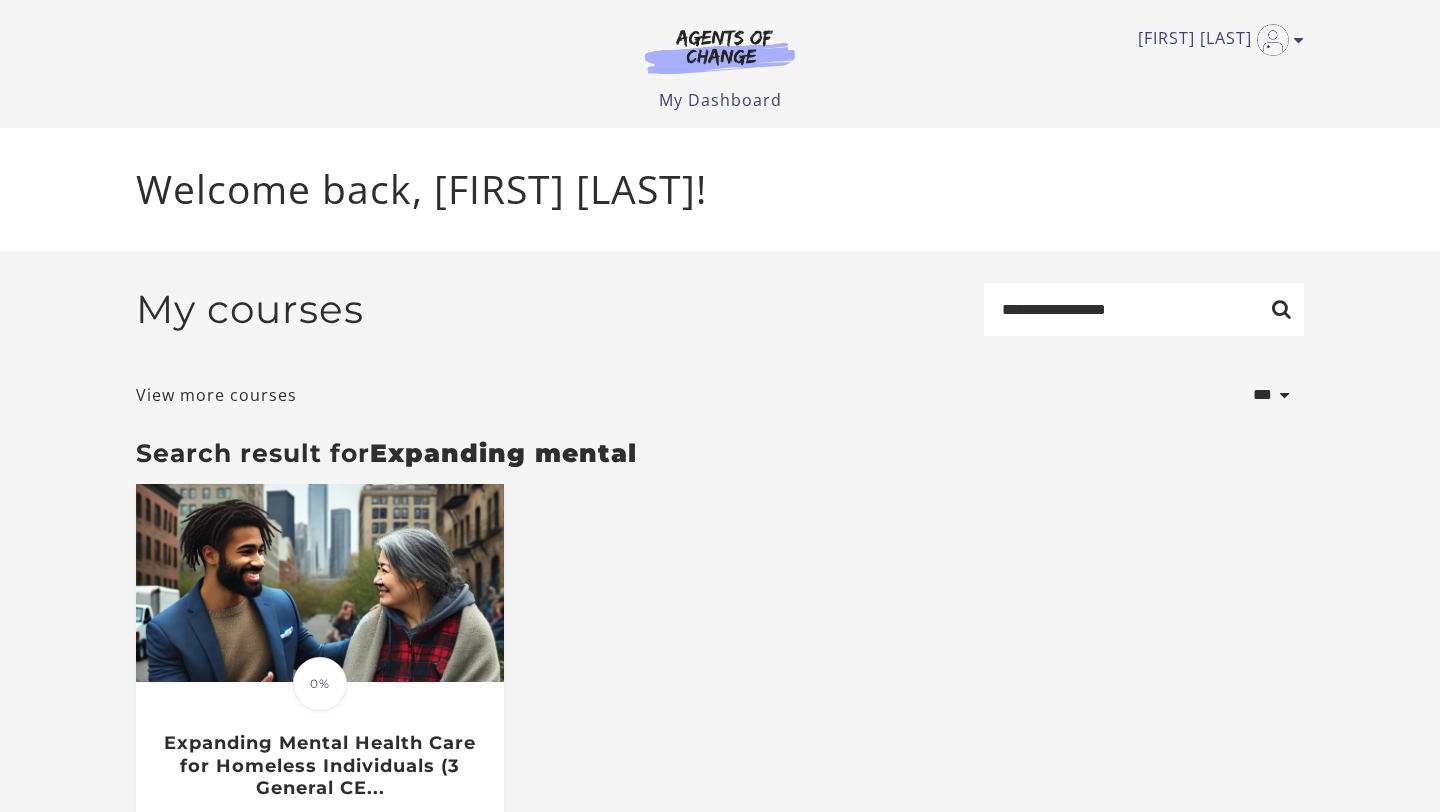 scroll, scrollTop: 0, scrollLeft: 0, axis: both 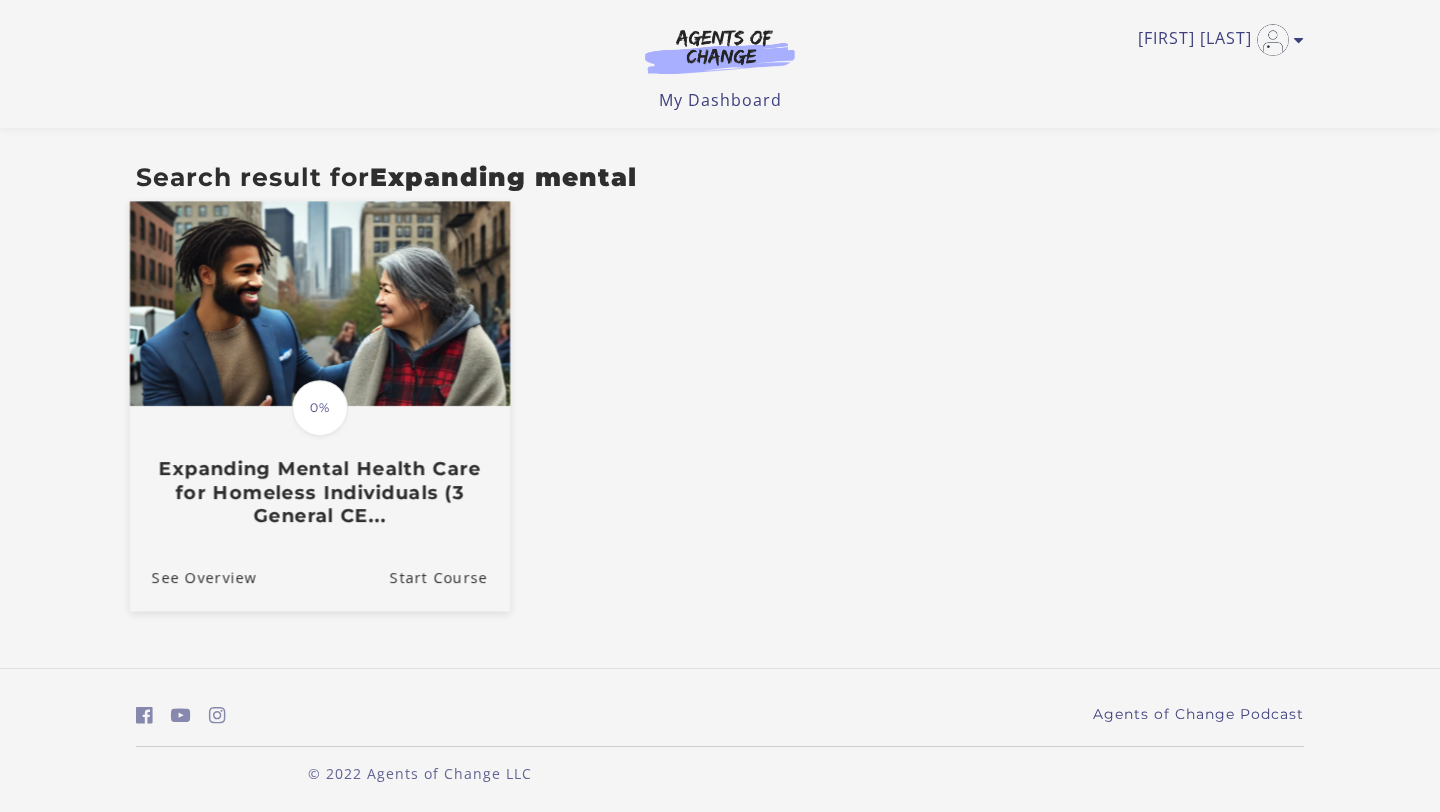 click on "Translation missing: en.liquid.partials.dashboard_course_card.progress_description: 0%
0%
Expanding Mental Health Care for Homeless Individuals (3 General CE..." at bounding box center [320, 372] 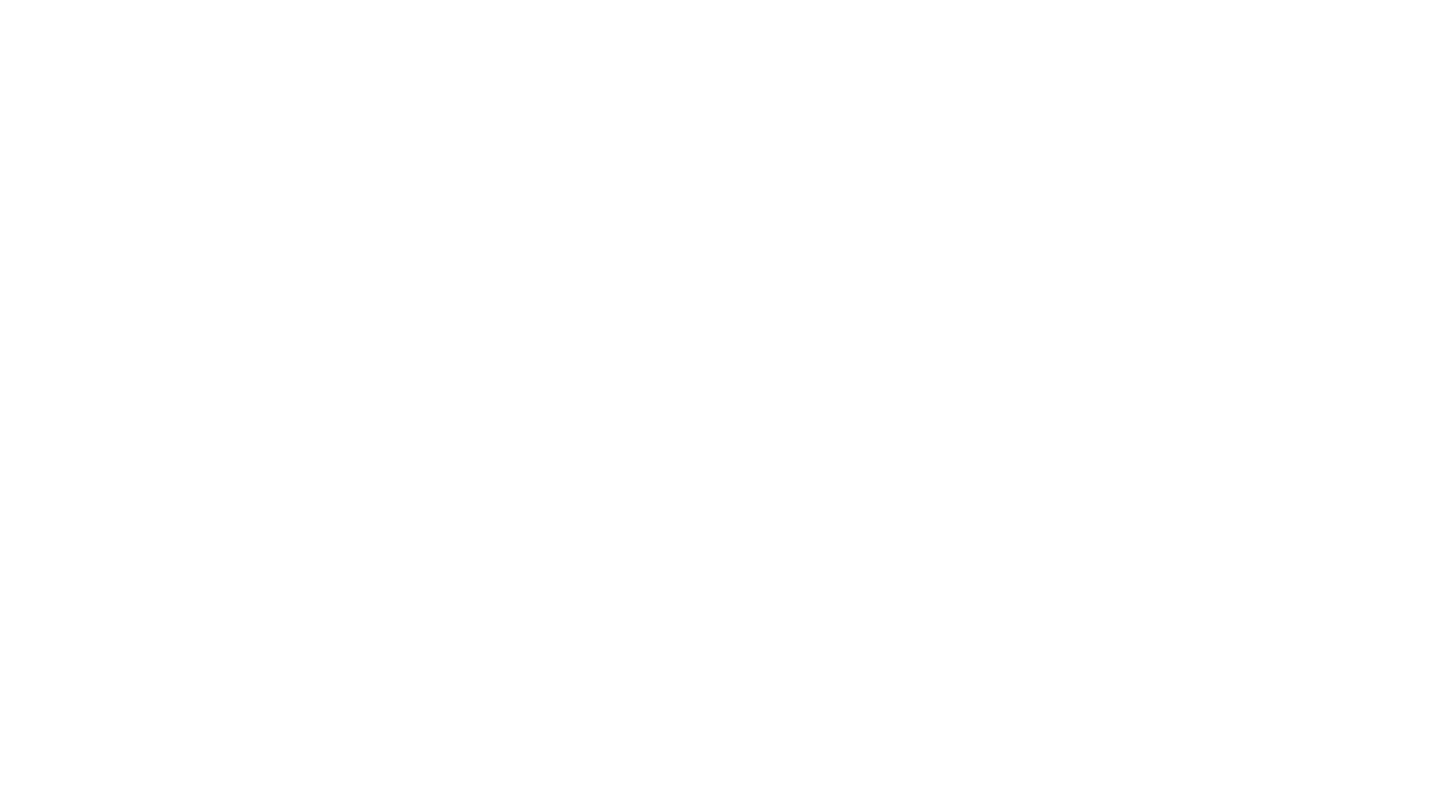 scroll, scrollTop: 0, scrollLeft: 0, axis: both 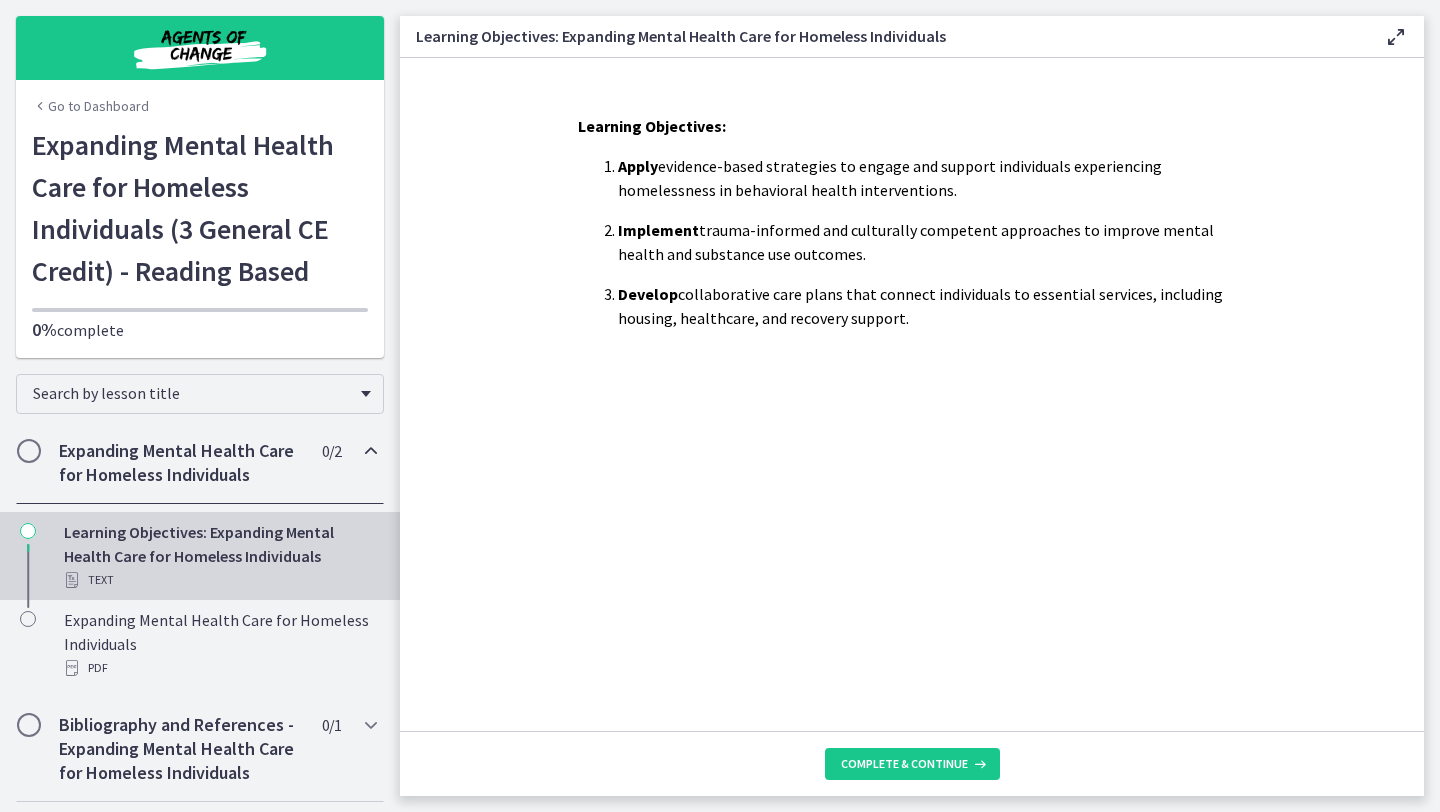 click on "Expanding Mental Health Care for Homeless Individuals" at bounding box center [181, 463] 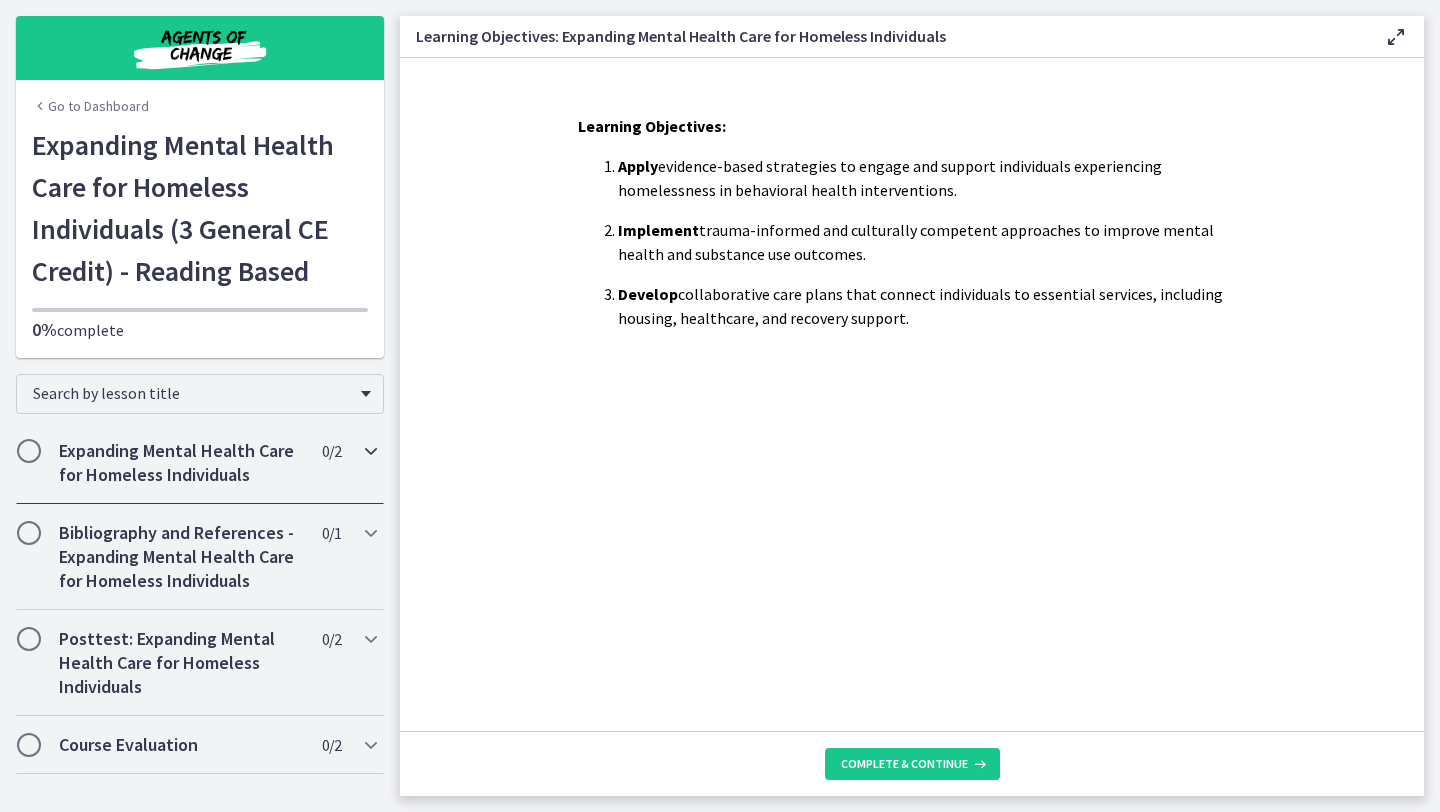 click on "Expanding Mental Health Care for Homeless Individuals" at bounding box center [181, 463] 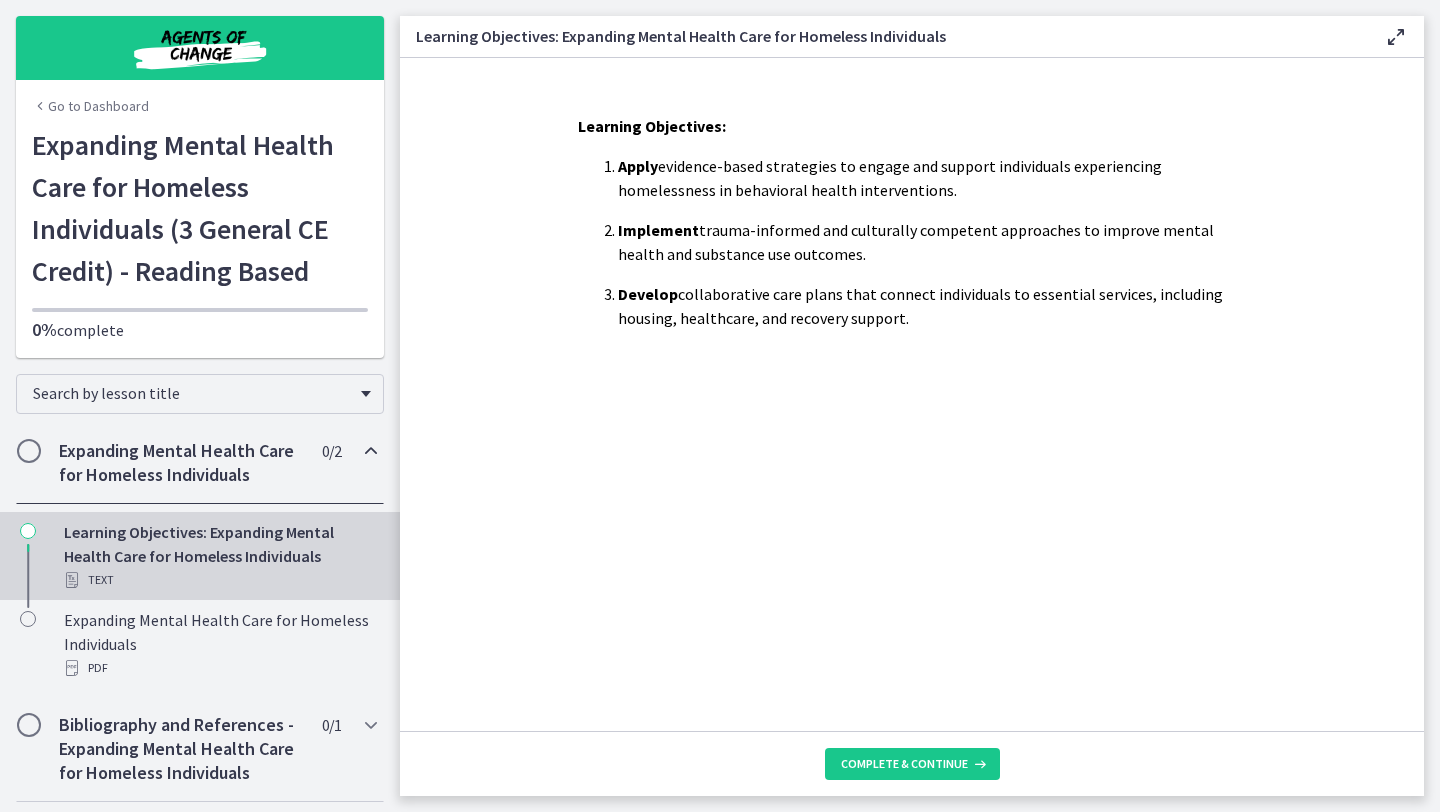 click on "Learning Objectives: Expanding Mental Health Care for Homeless Individuals
Text" at bounding box center [220, 556] 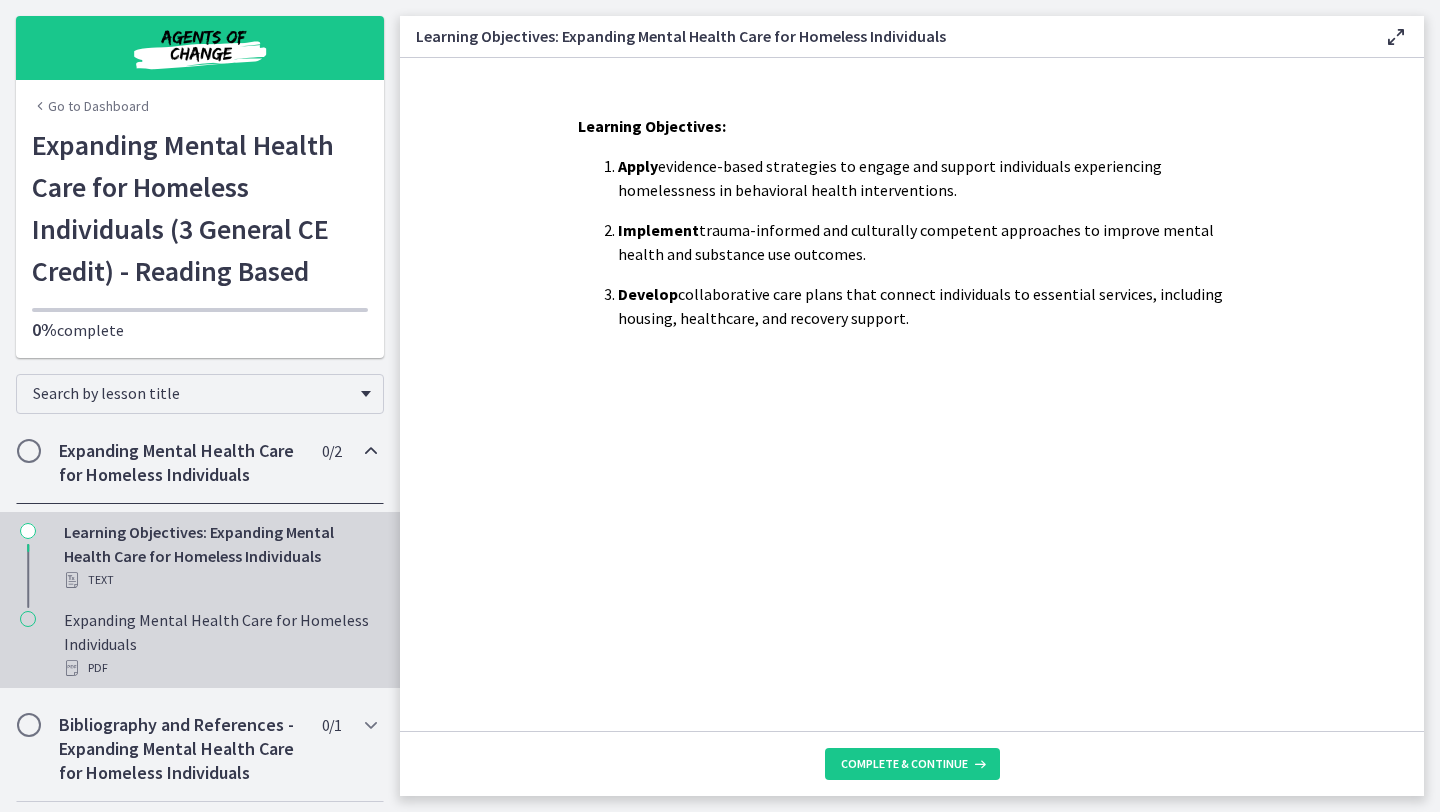 scroll, scrollTop: 154, scrollLeft: 0, axis: vertical 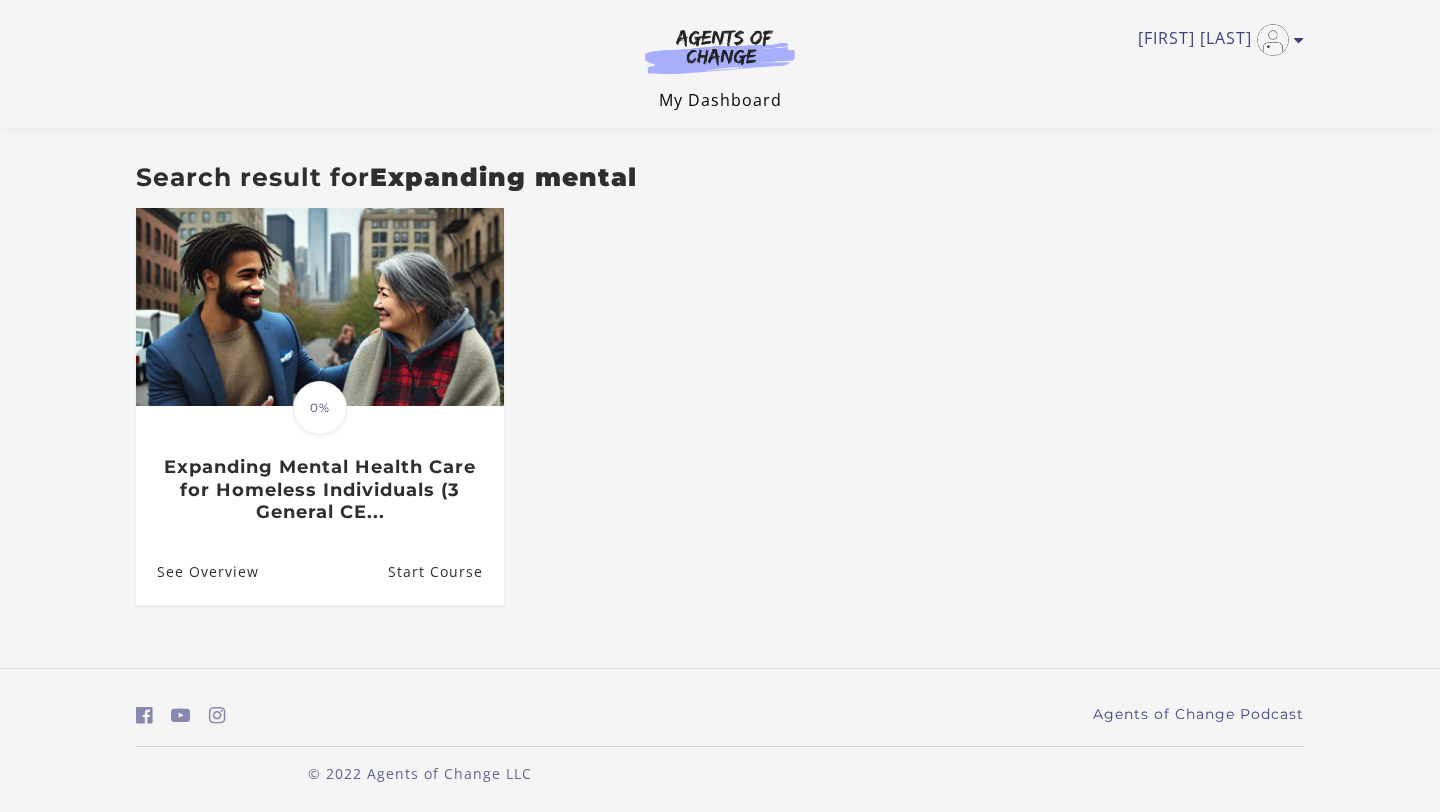 click on "My Dashboard" at bounding box center [720, 100] 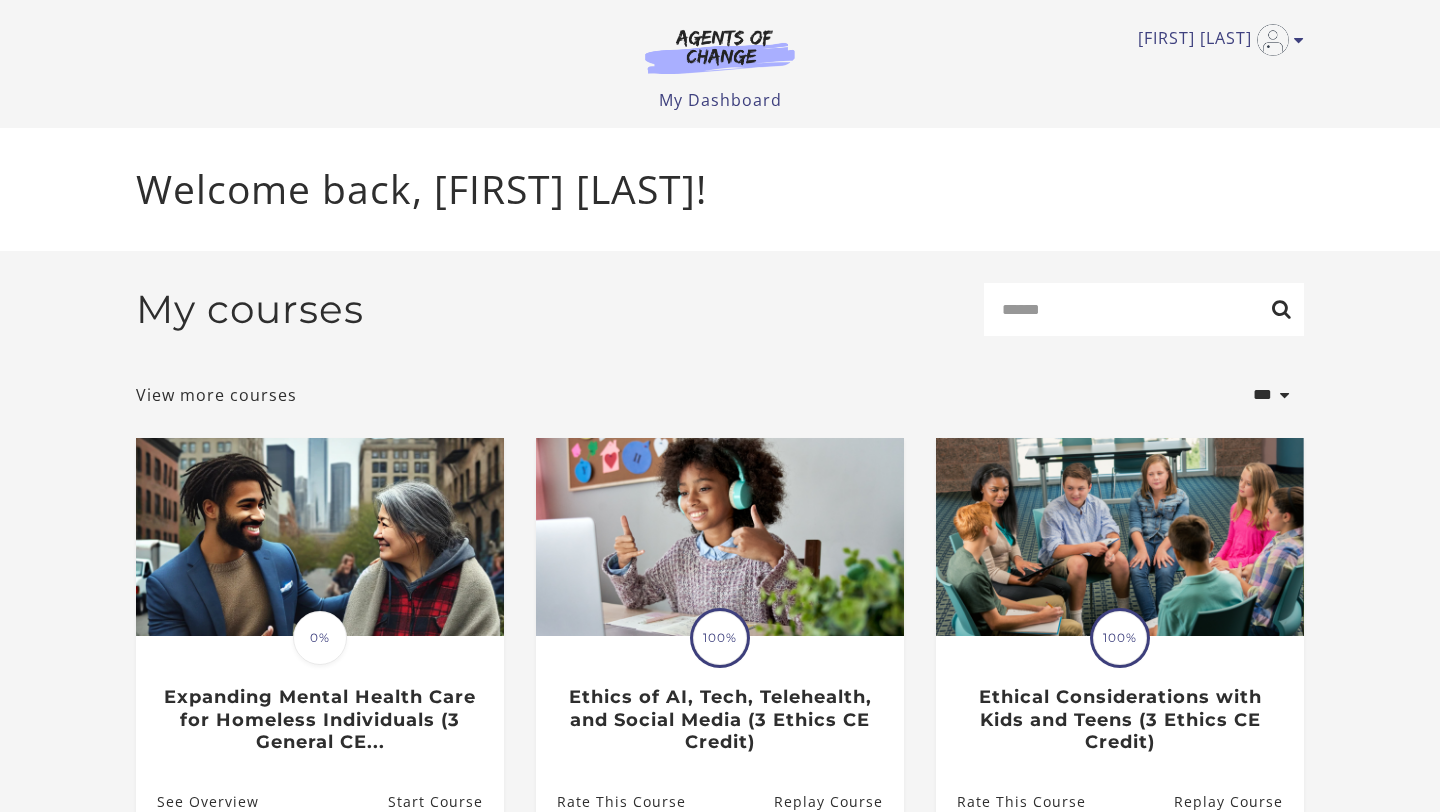 scroll, scrollTop: 0, scrollLeft: 0, axis: both 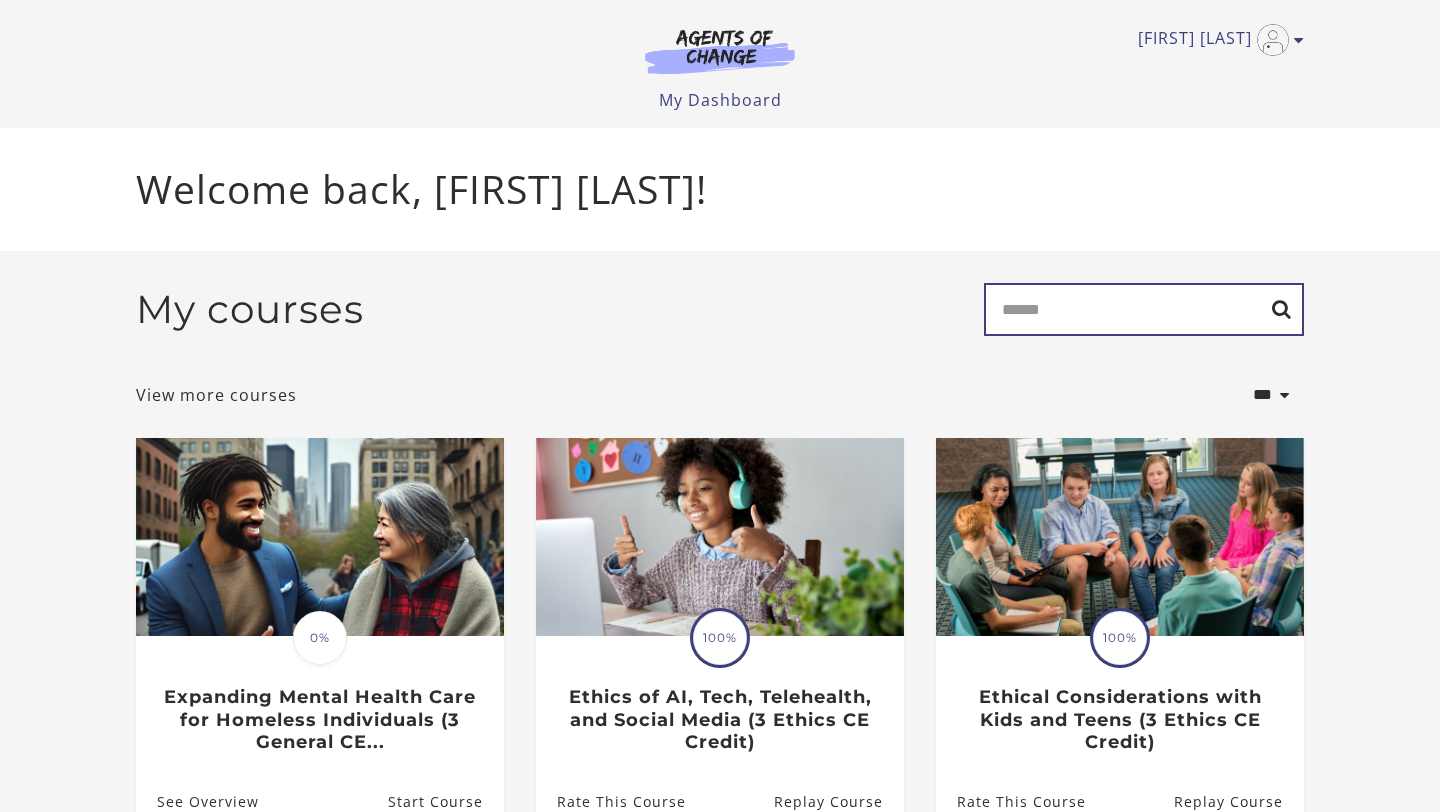 click on "Search" at bounding box center (1144, 309) 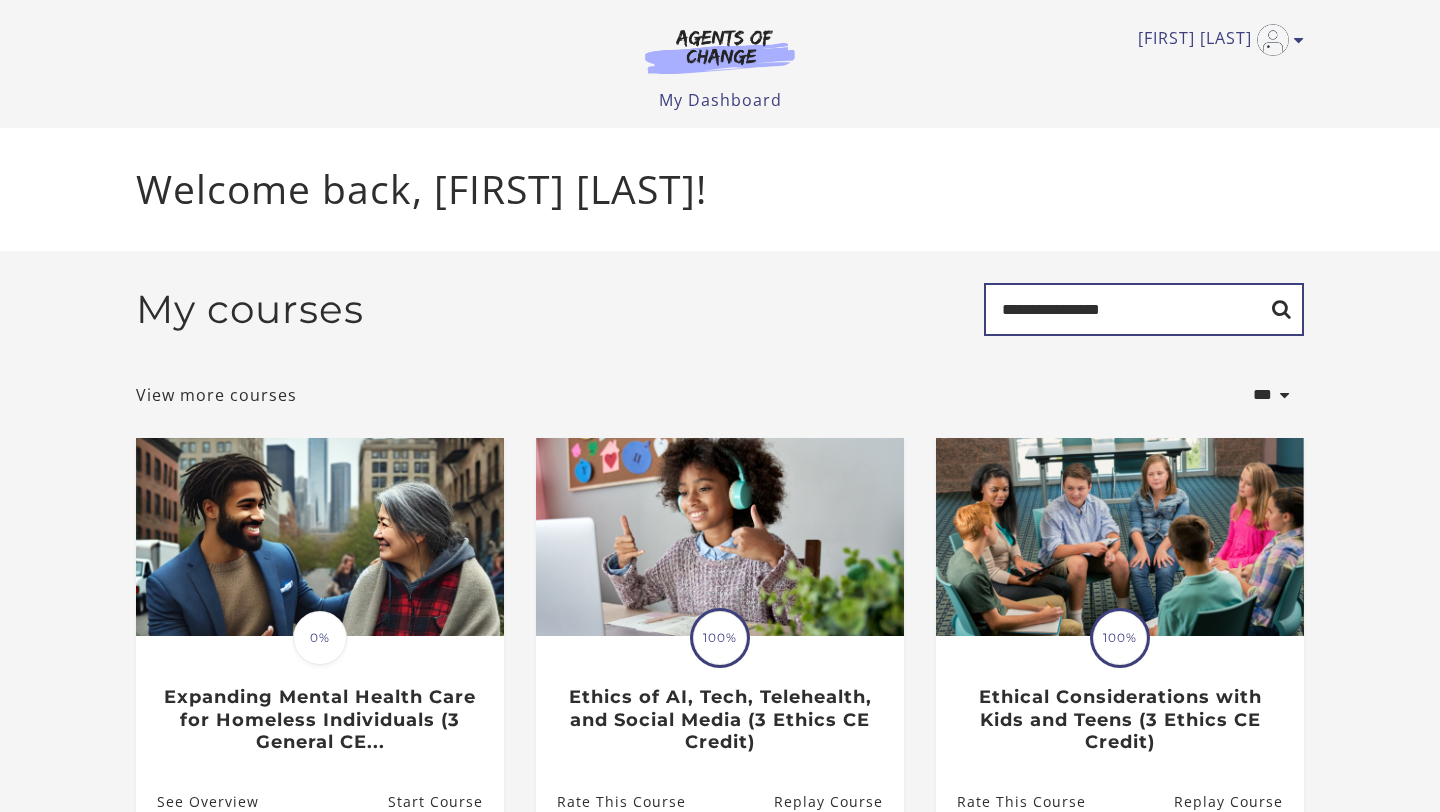 type on "**********" 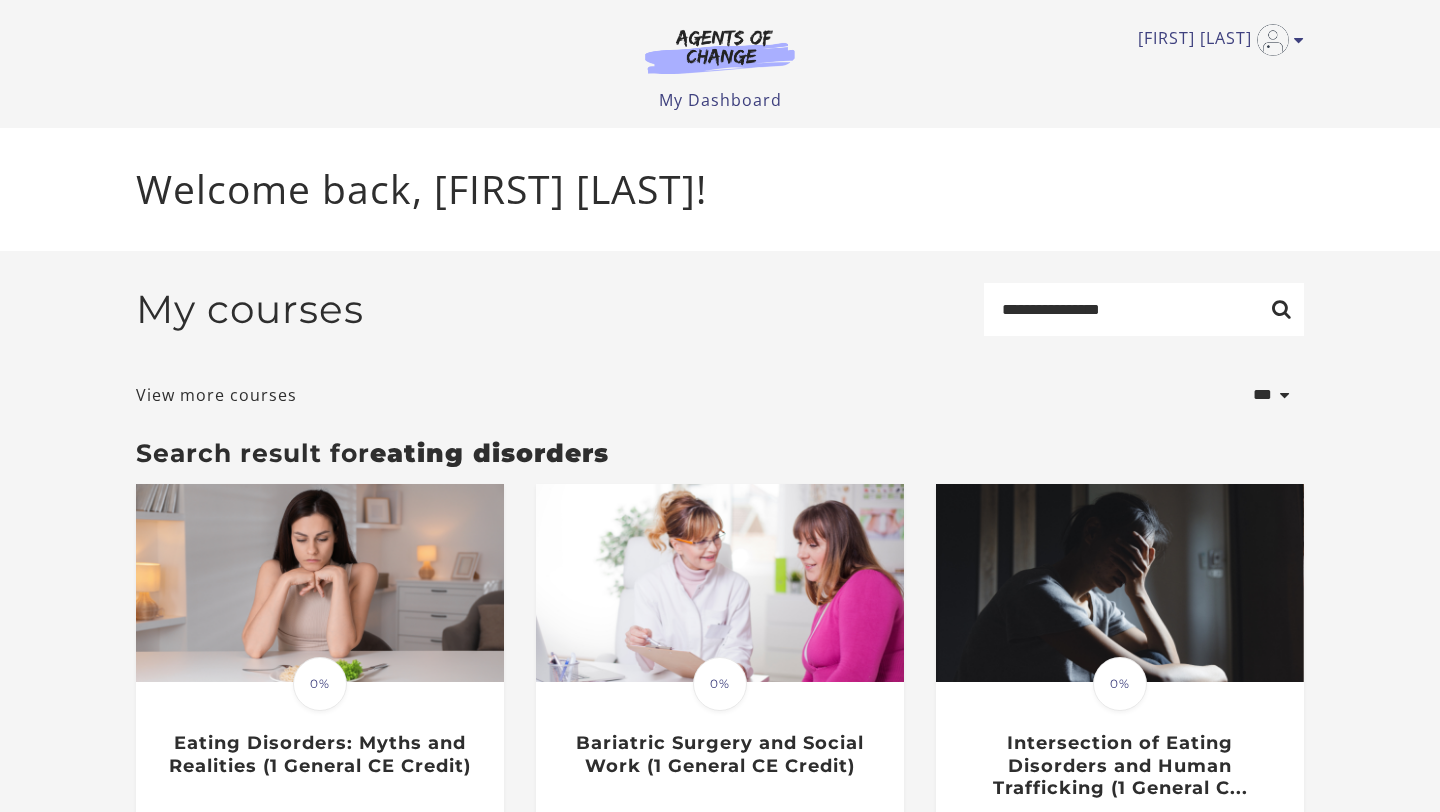 scroll, scrollTop: 0, scrollLeft: 0, axis: both 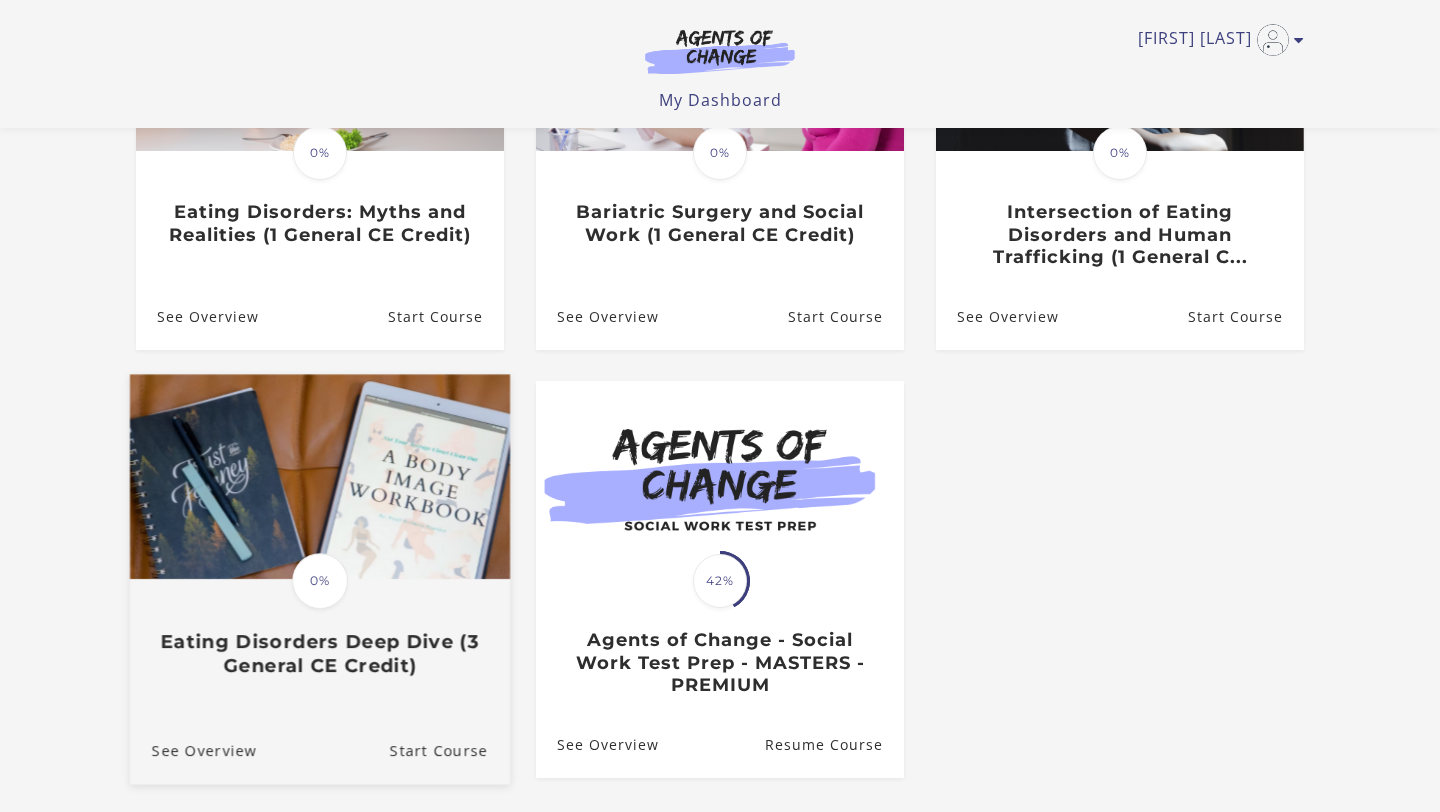 click at bounding box center [320, 477] 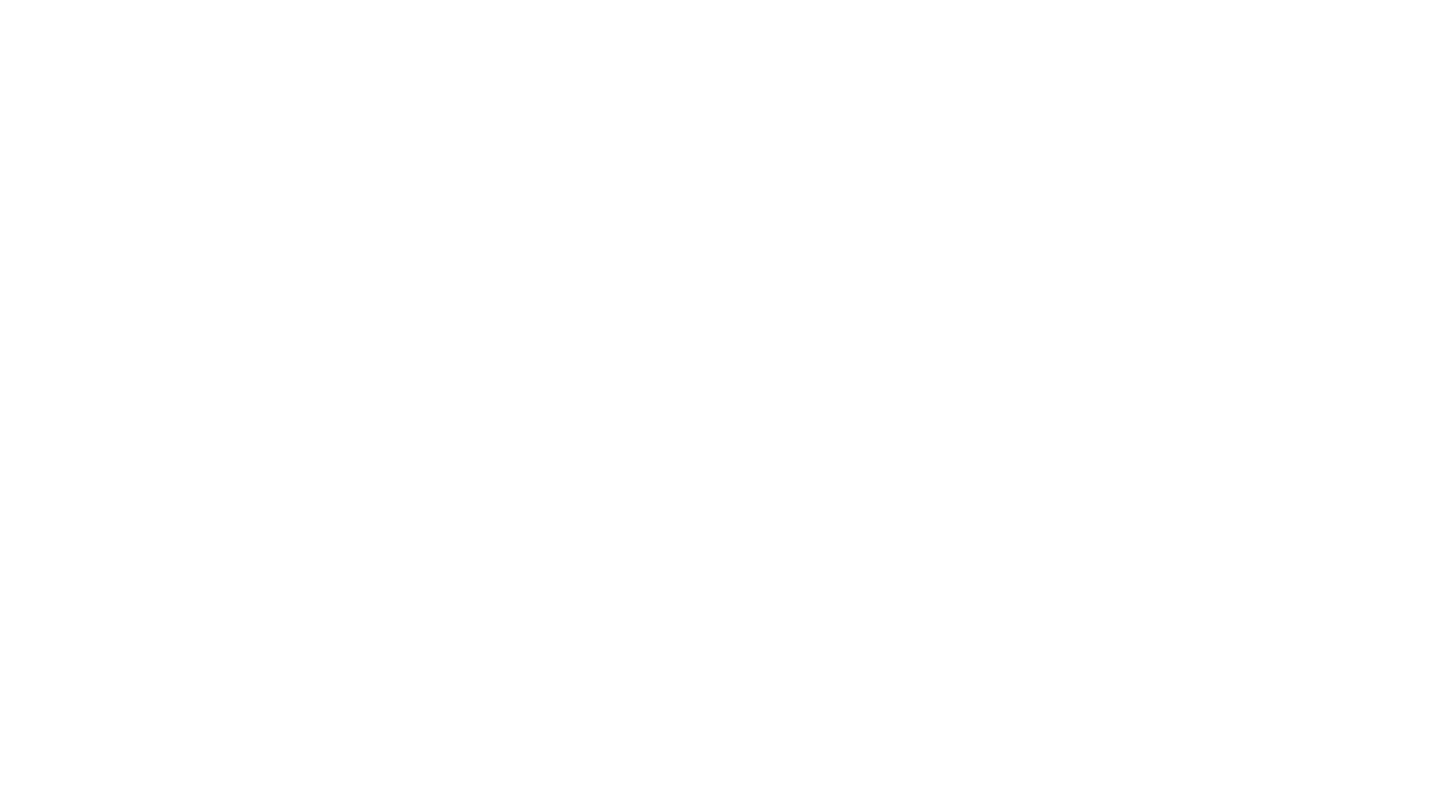 scroll, scrollTop: 0, scrollLeft: 0, axis: both 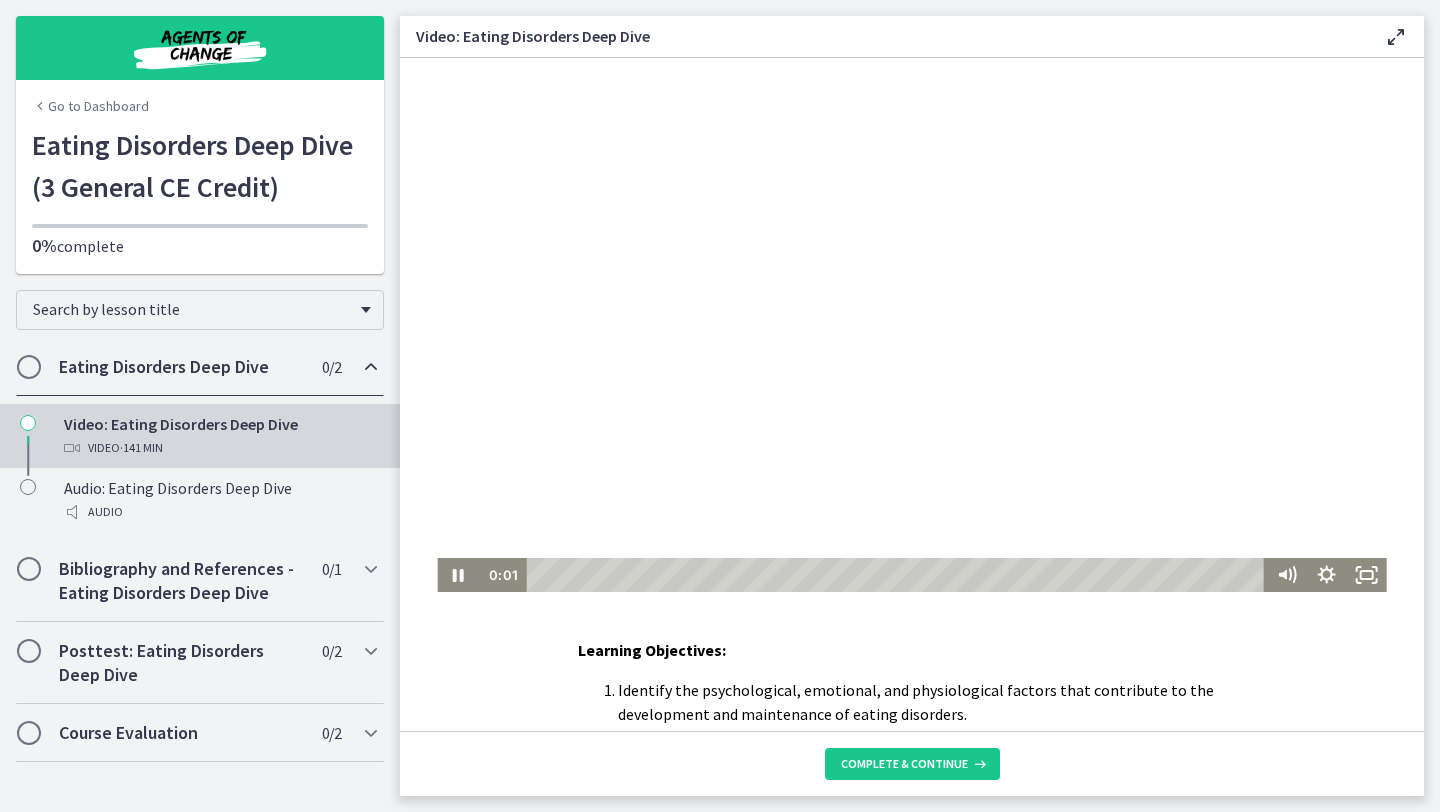 click at bounding box center [911, 325] 